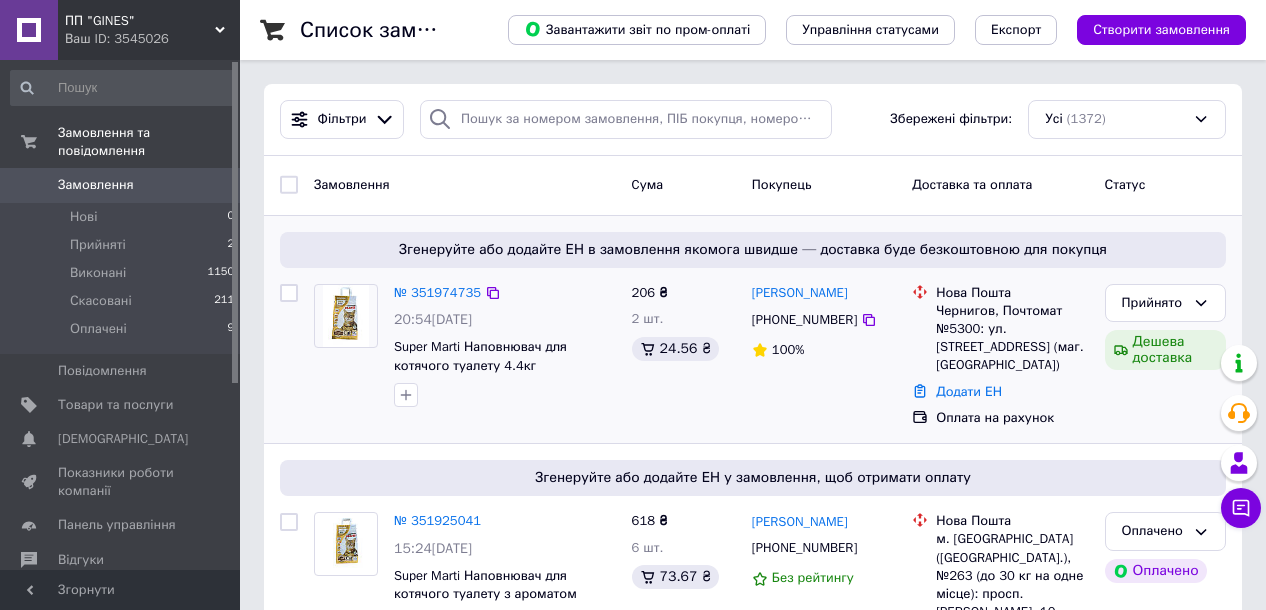 scroll, scrollTop: 0, scrollLeft: 0, axis: both 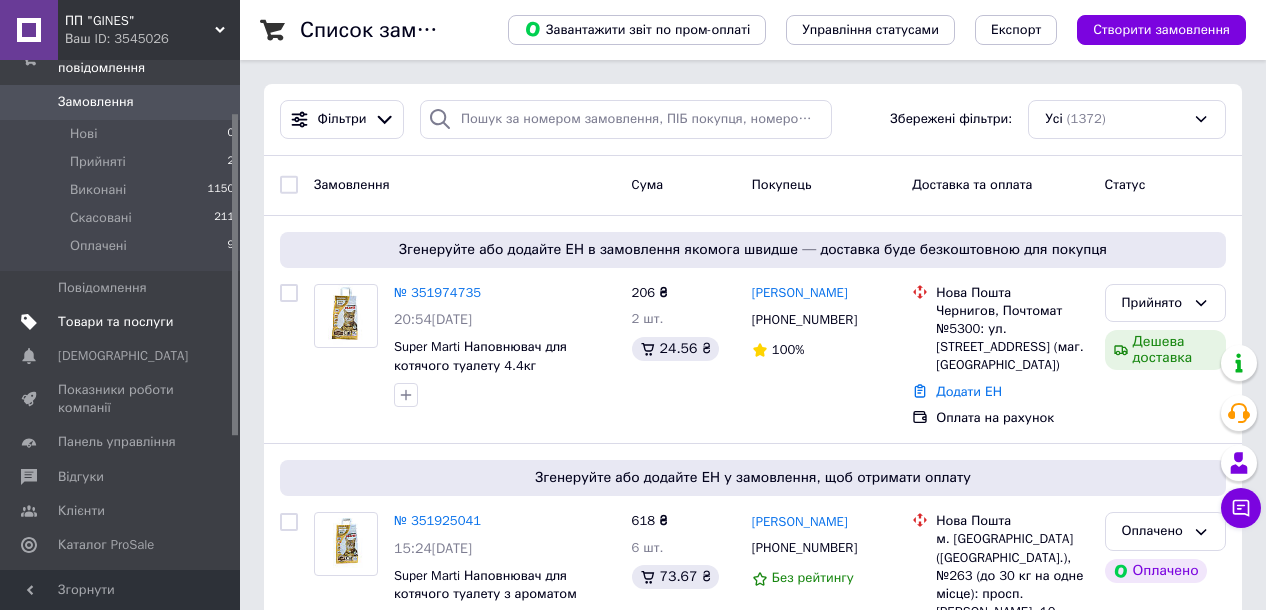click on "Товари та послуги" at bounding box center (115, 322) 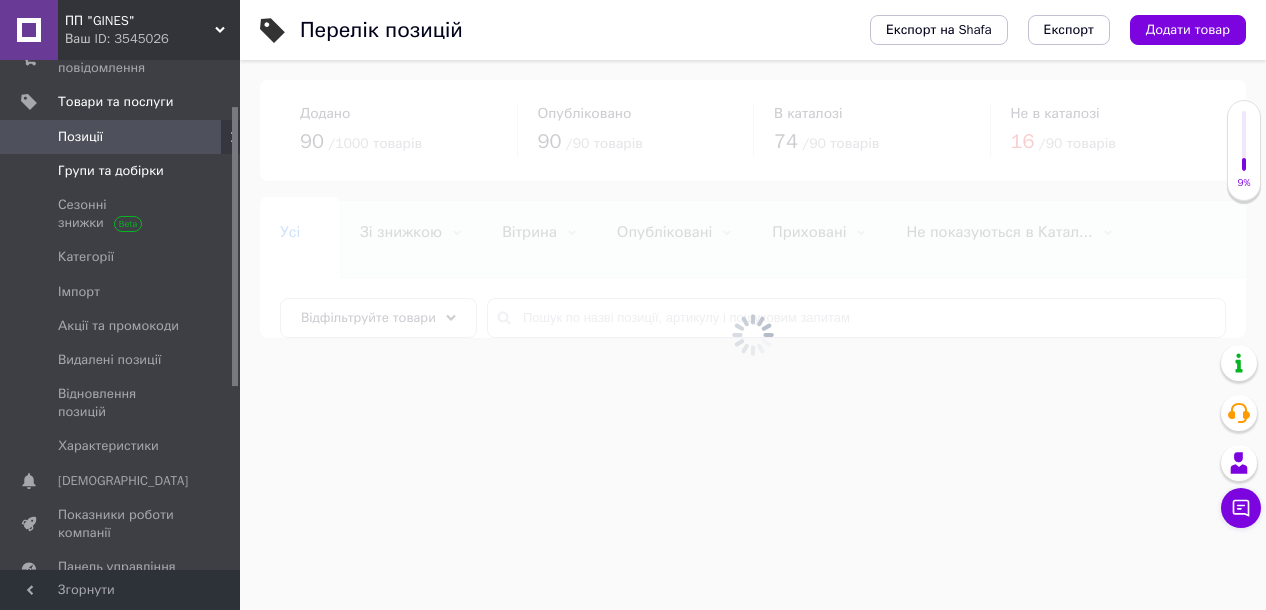 click on "Групи та добірки" at bounding box center (111, 171) 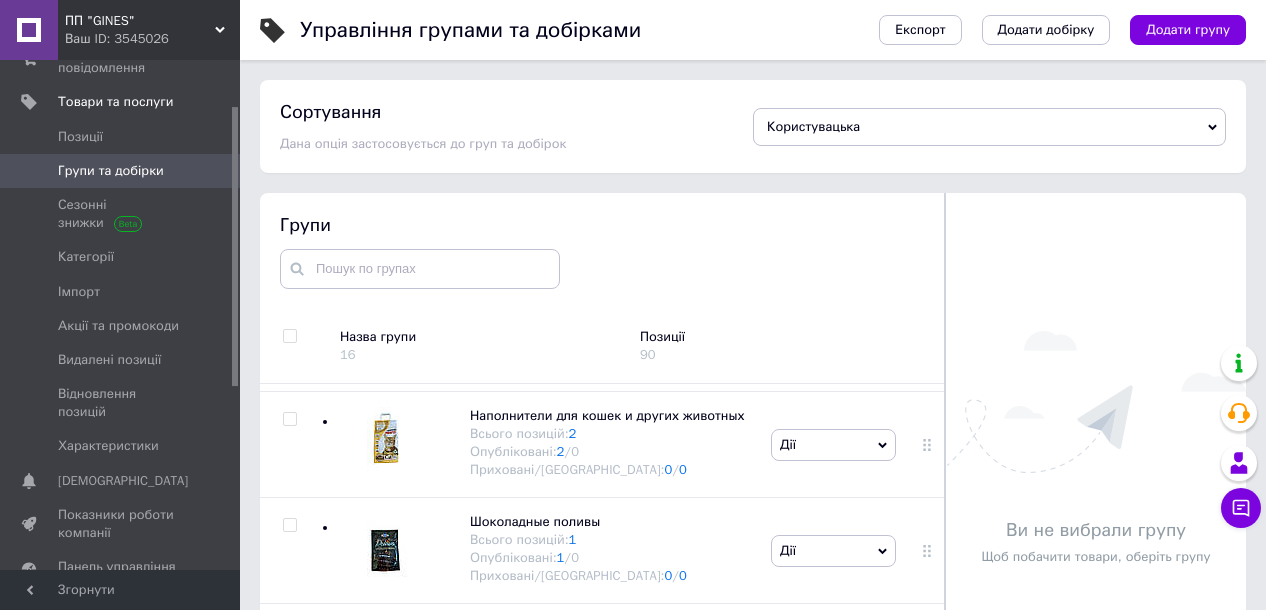 scroll, scrollTop: 1376, scrollLeft: 0, axis: vertical 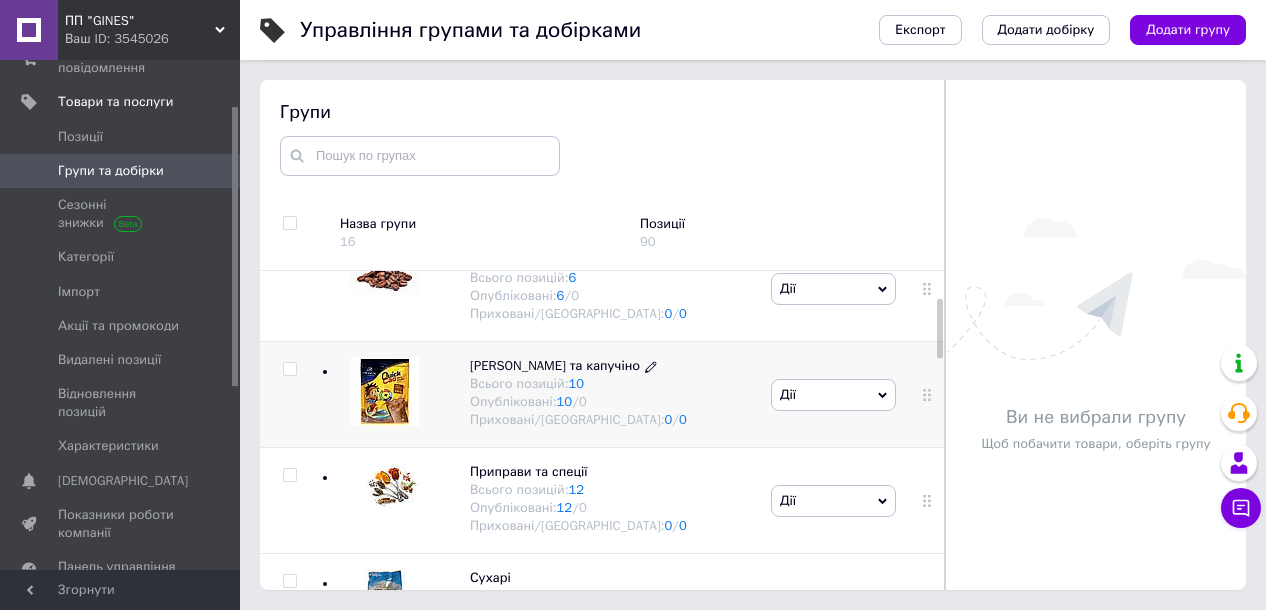 click on "Приправи та спеції Всього позицій:  12 Опубліковані:  12  /  0 Приховані/Видалені:  0  /  0" at bounding box center (543, 501) 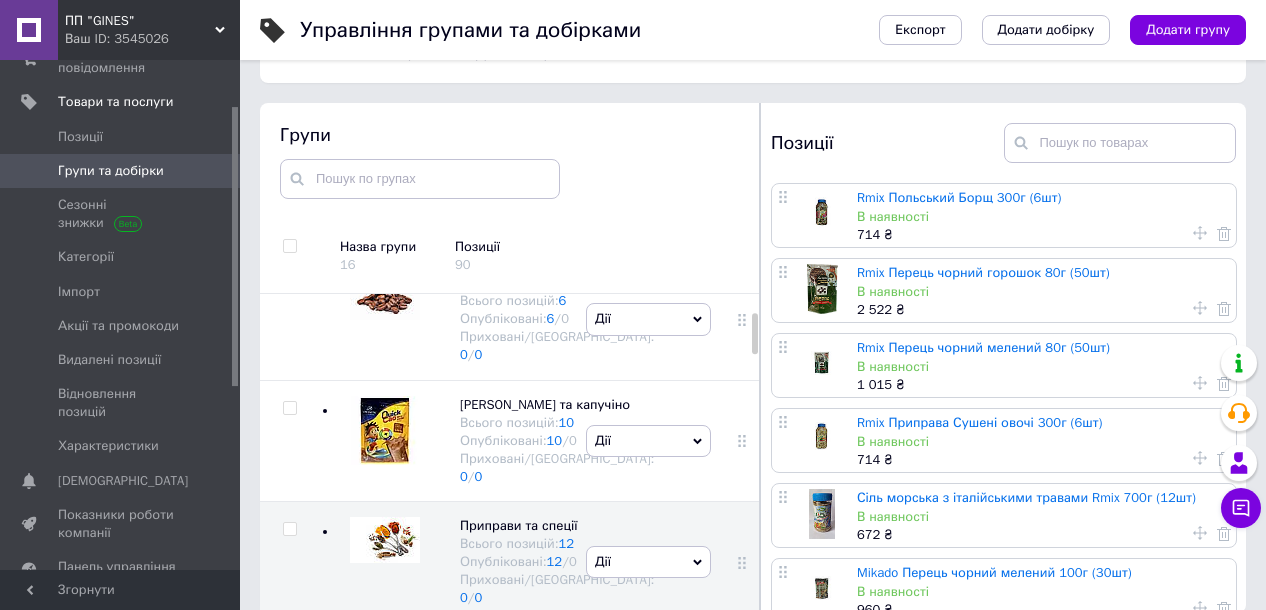 scroll, scrollTop: 78, scrollLeft: 0, axis: vertical 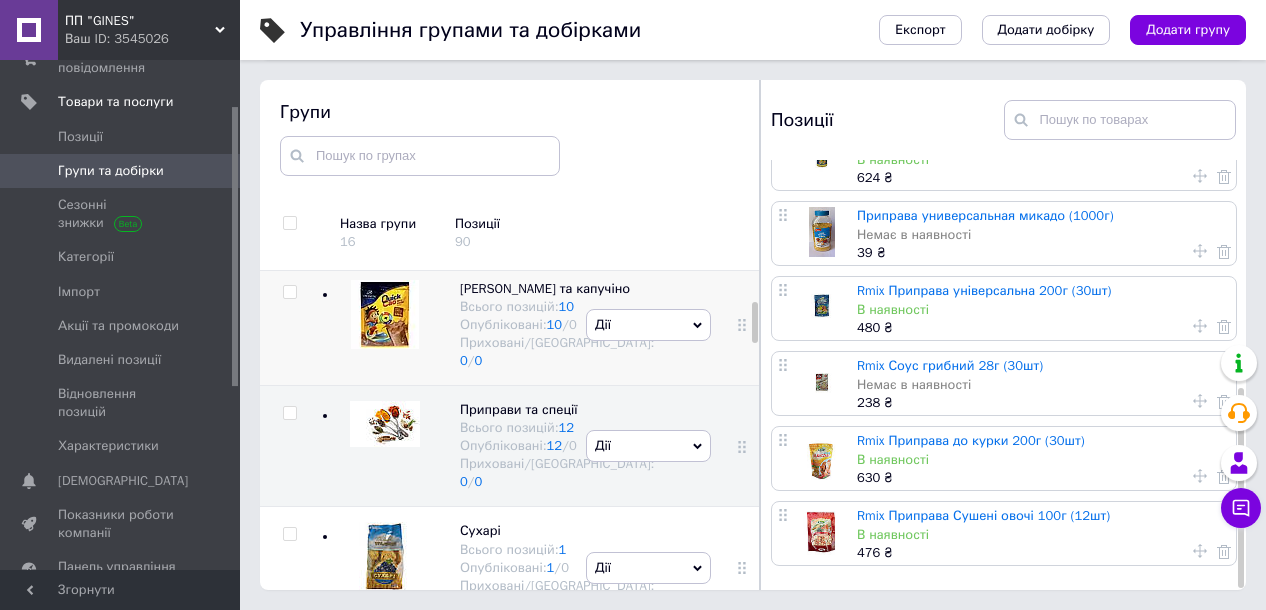 click on "[PERSON_NAME] групу Редагувати групу Додати підгрупу Додати товар Видалити групу" at bounding box center (648, 324) 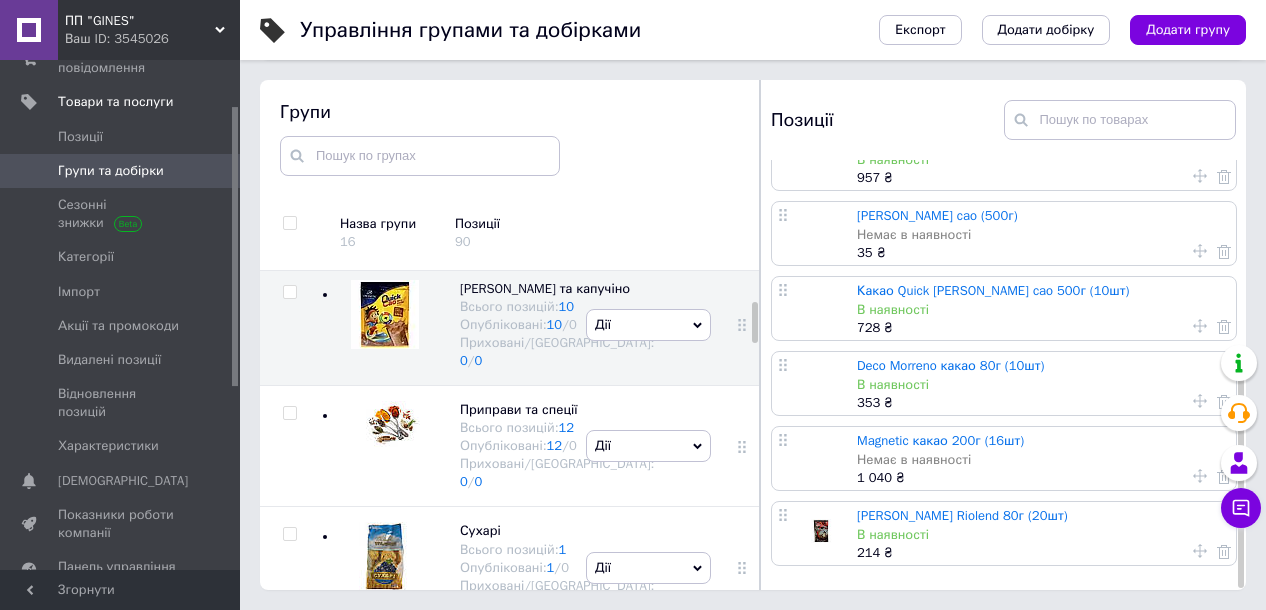 scroll, scrollTop: 340, scrollLeft: 0, axis: vertical 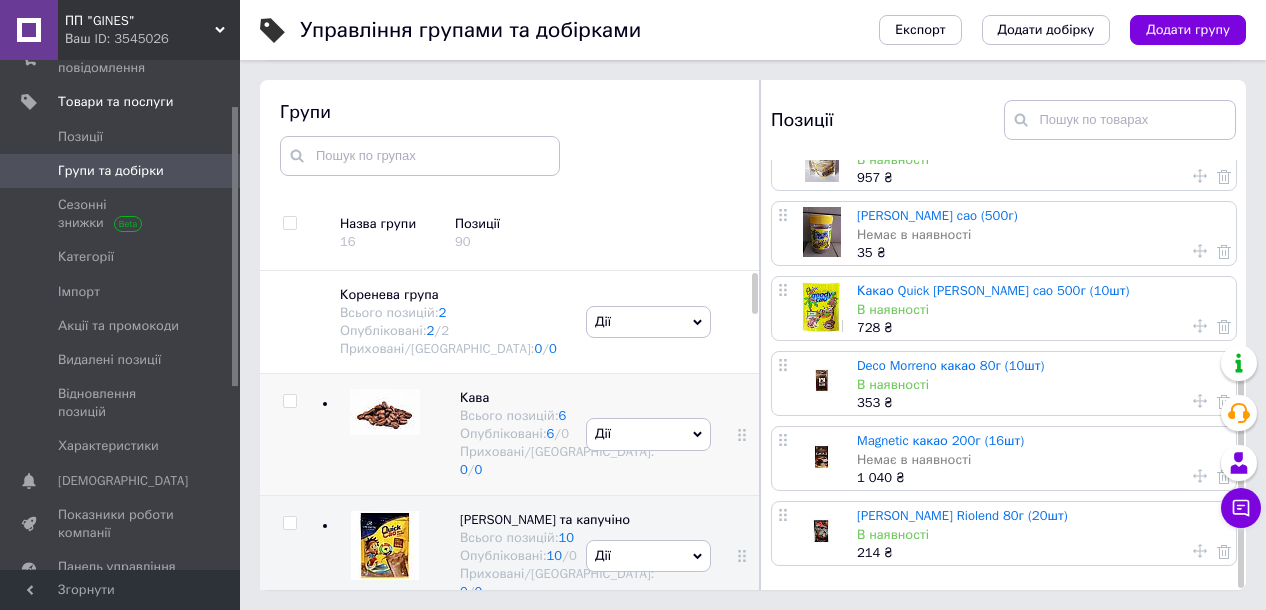 click on "[PERSON_NAME] групу Редагувати групу Додати підгрупу Додати товар Видалити групу" at bounding box center [648, 434] 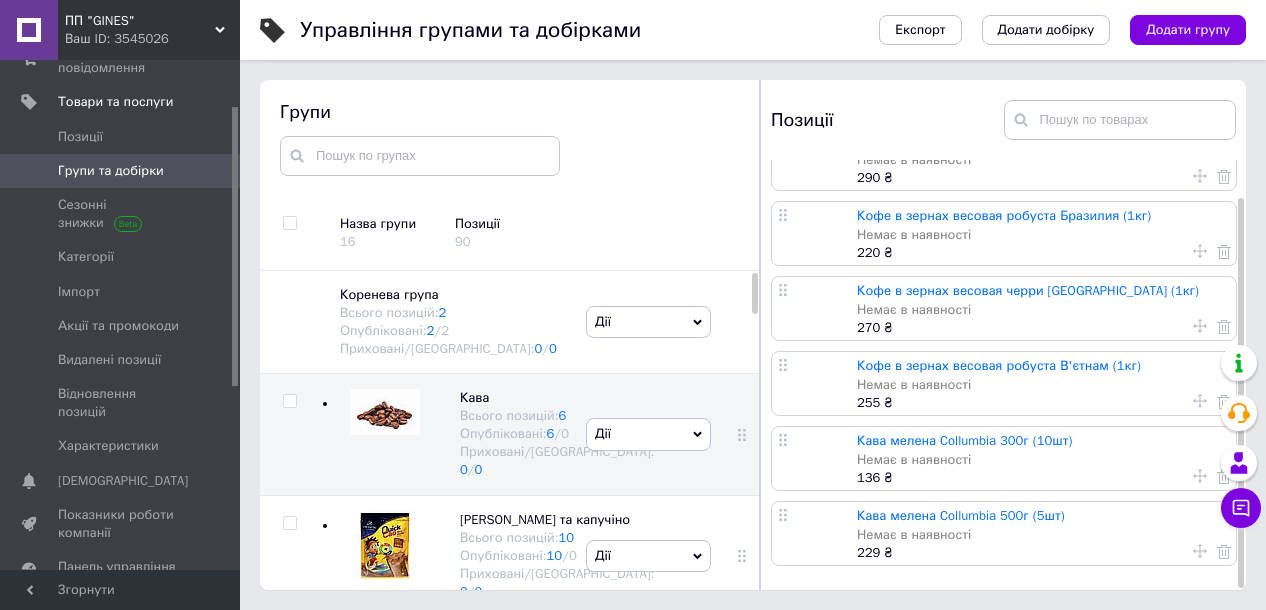scroll, scrollTop: 40, scrollLeft: 0, axis: vertical 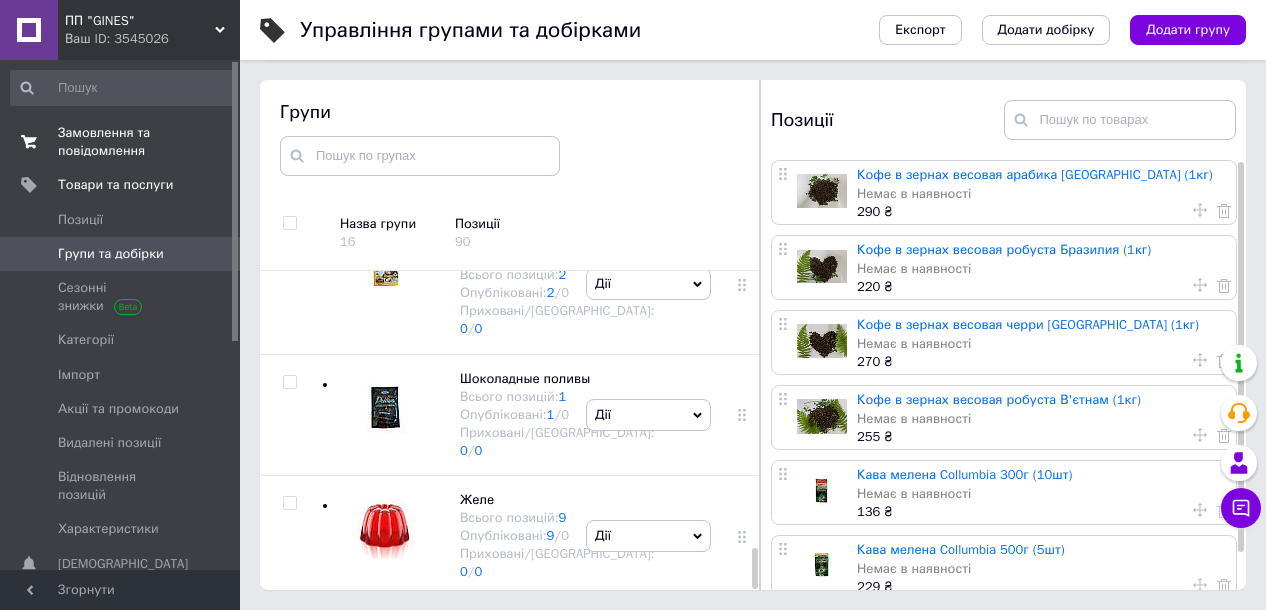 click on "Замовлення та повідомлення" at bounding box center (121, 142) 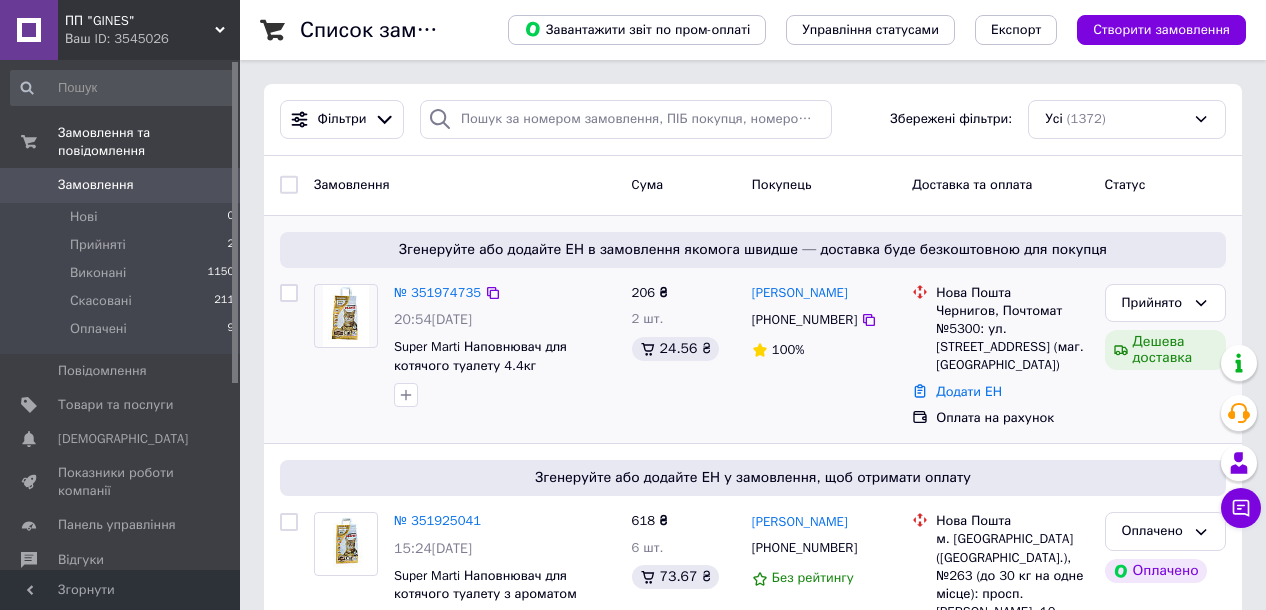 scroll, scrollTop: 0, scrollLeft: 0, axis: both 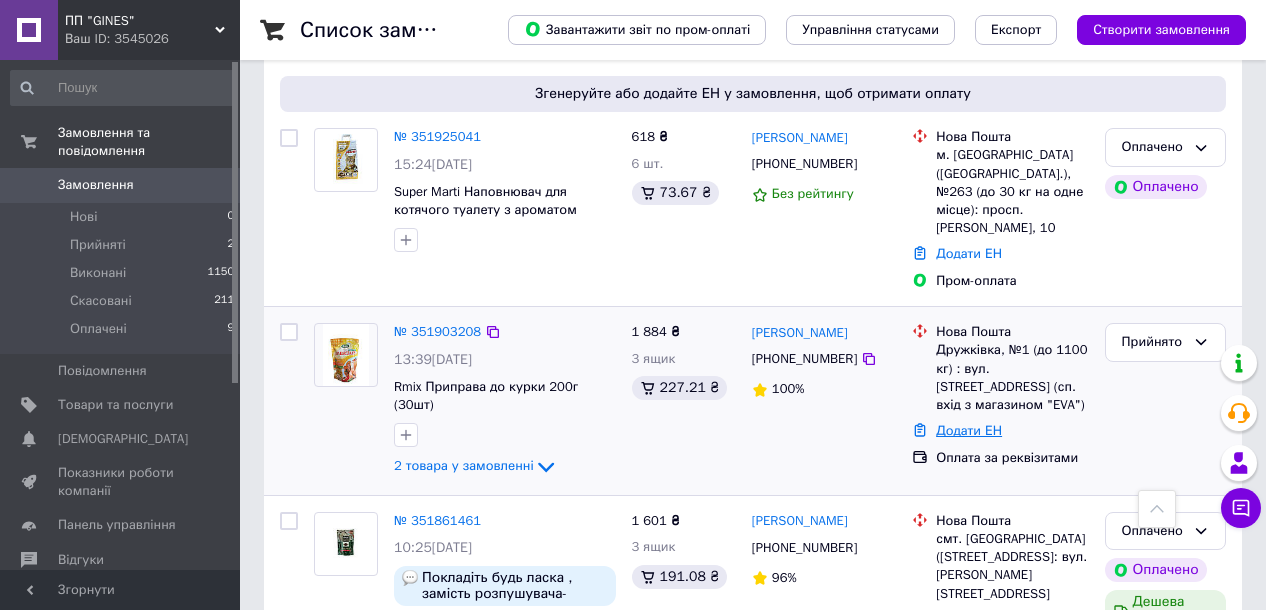 click on "Додати ЕН" at bounding box center (969, 430) 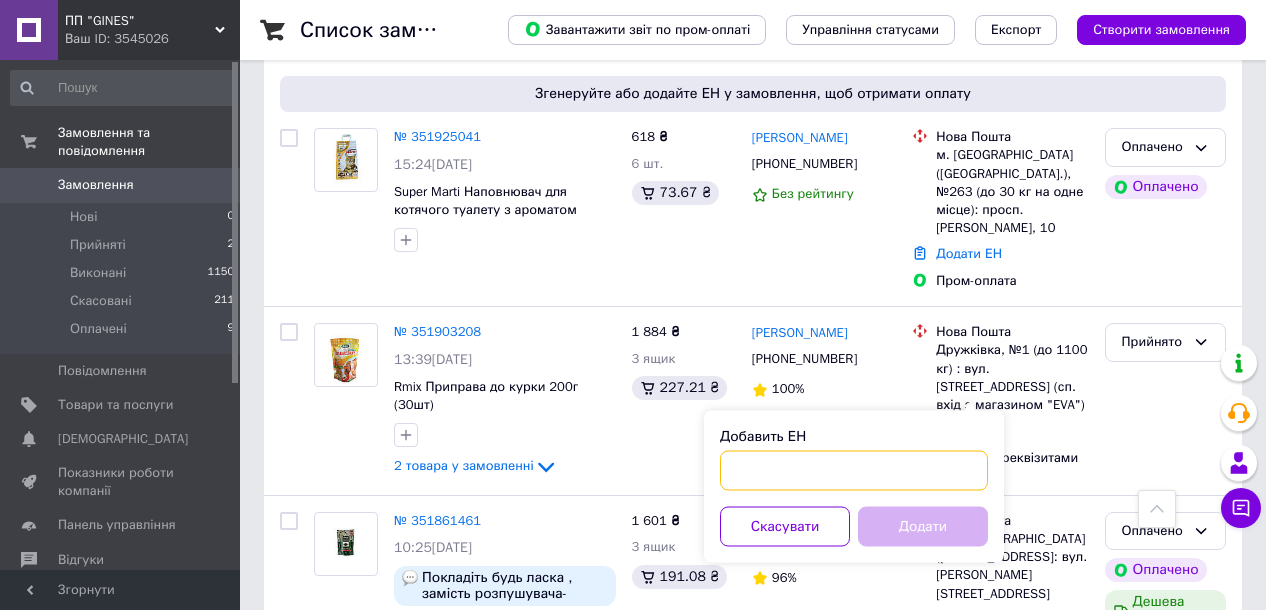 click on "Добавить ЕН" at bounding box center (854, 471) 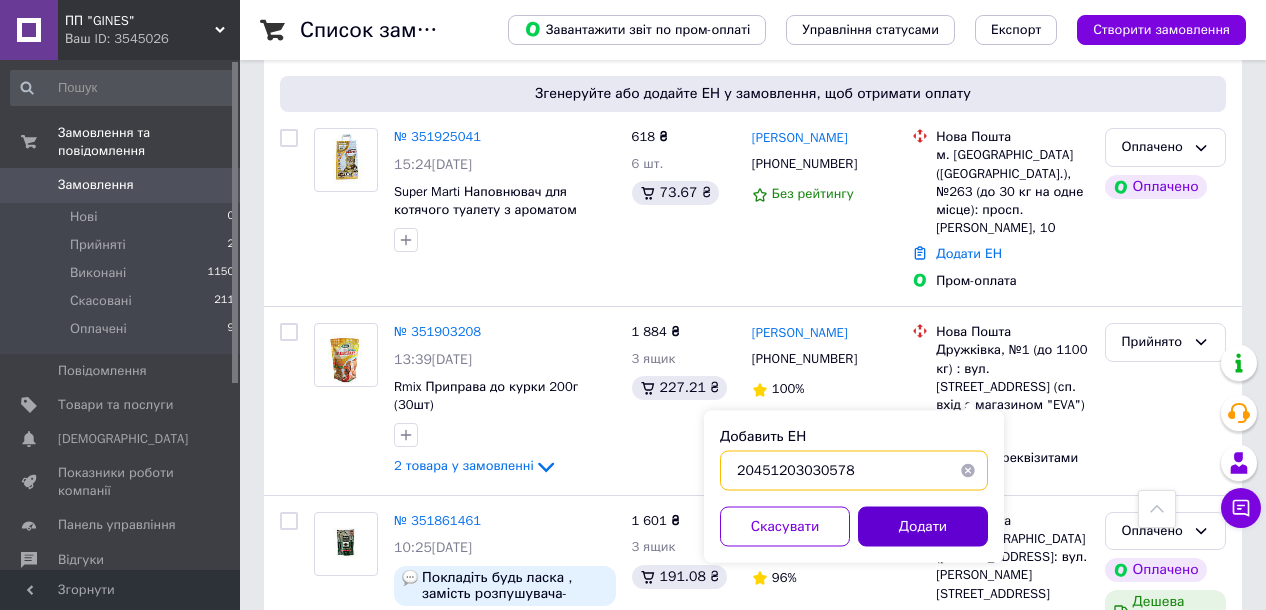 type on "20451203030578" 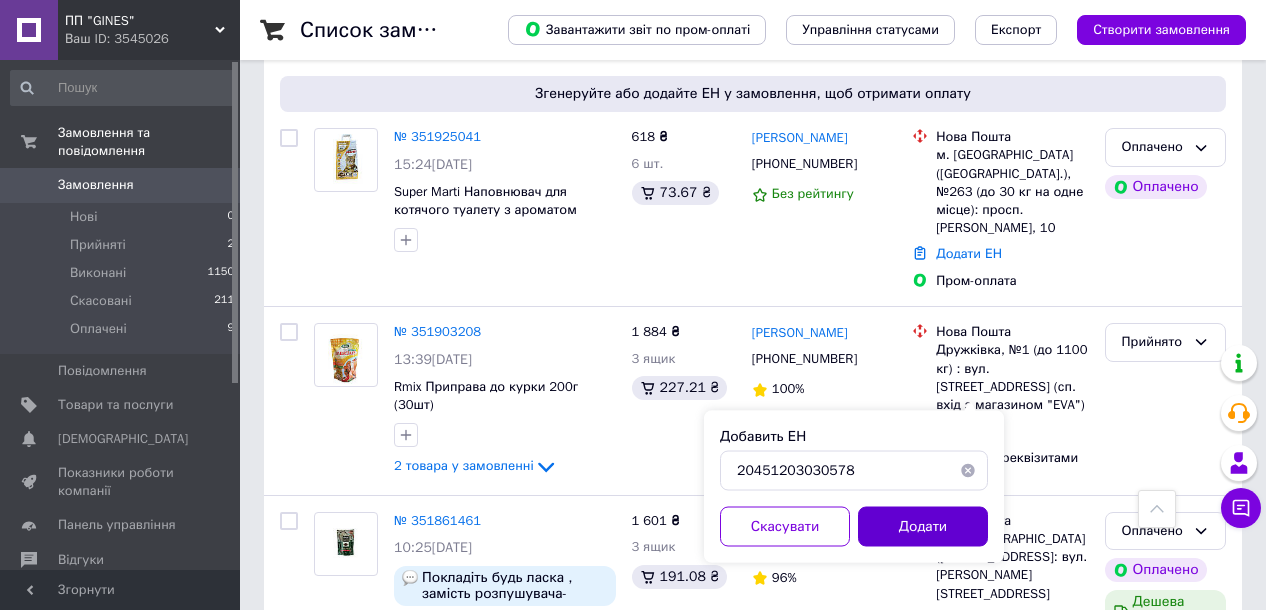 click on "Додати" at bounding box center (923, 527) 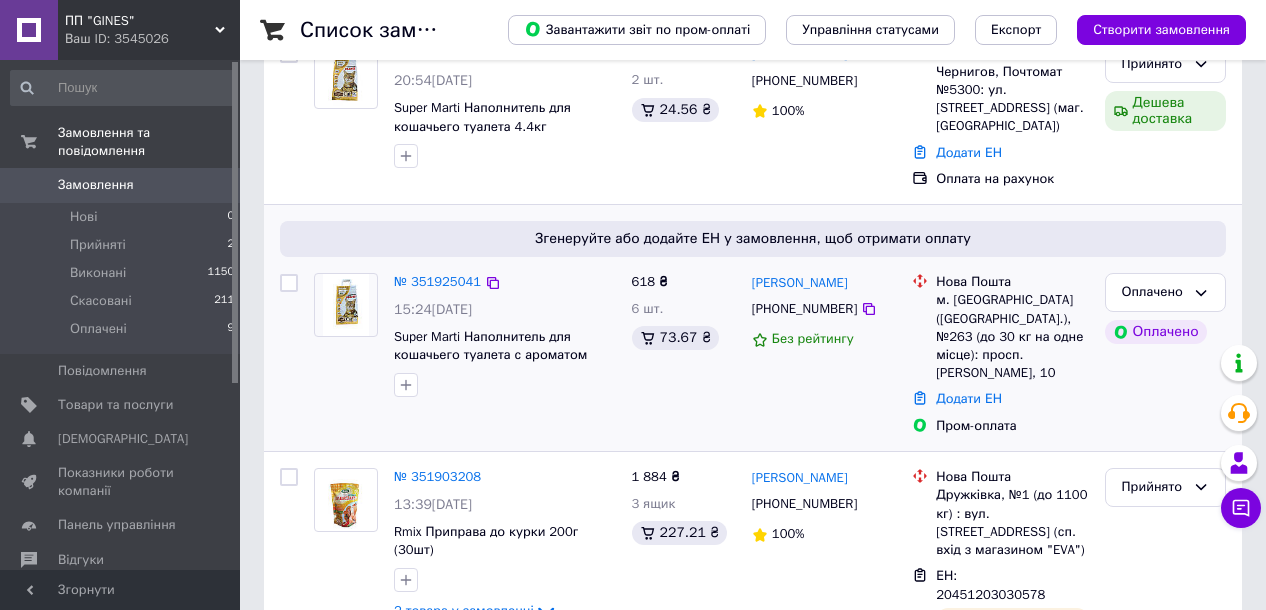 scroll, scrollTop: 224, scrollLeft: 0, axis: vertical 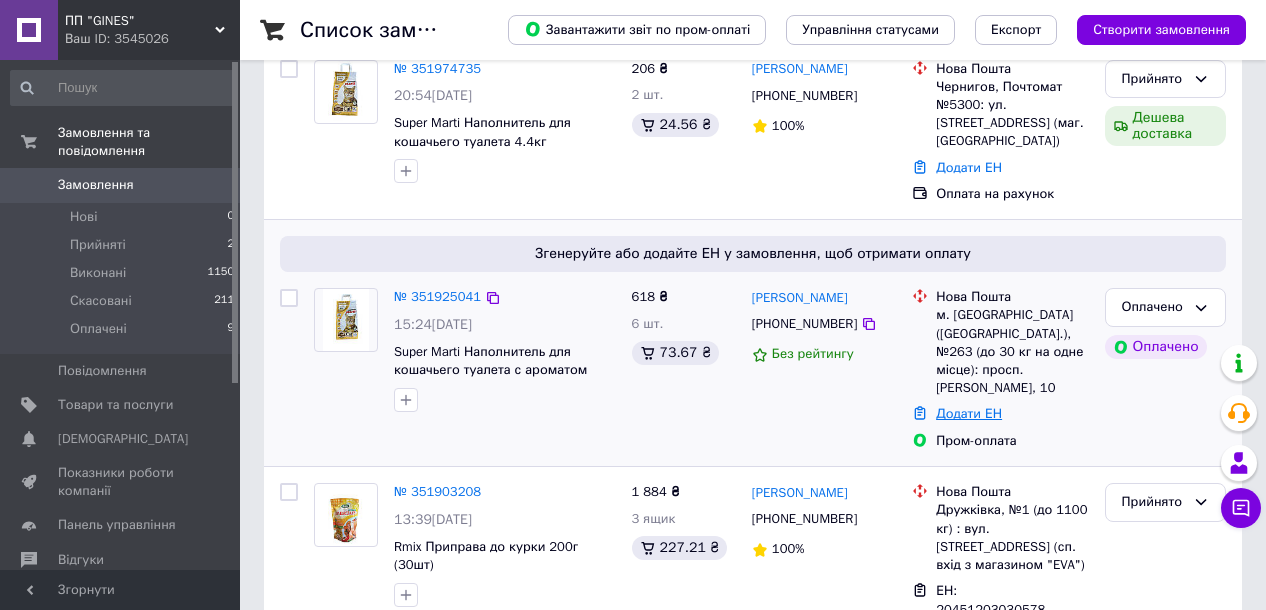 click on "Додати ЕН" at bounding box center [969, 413] 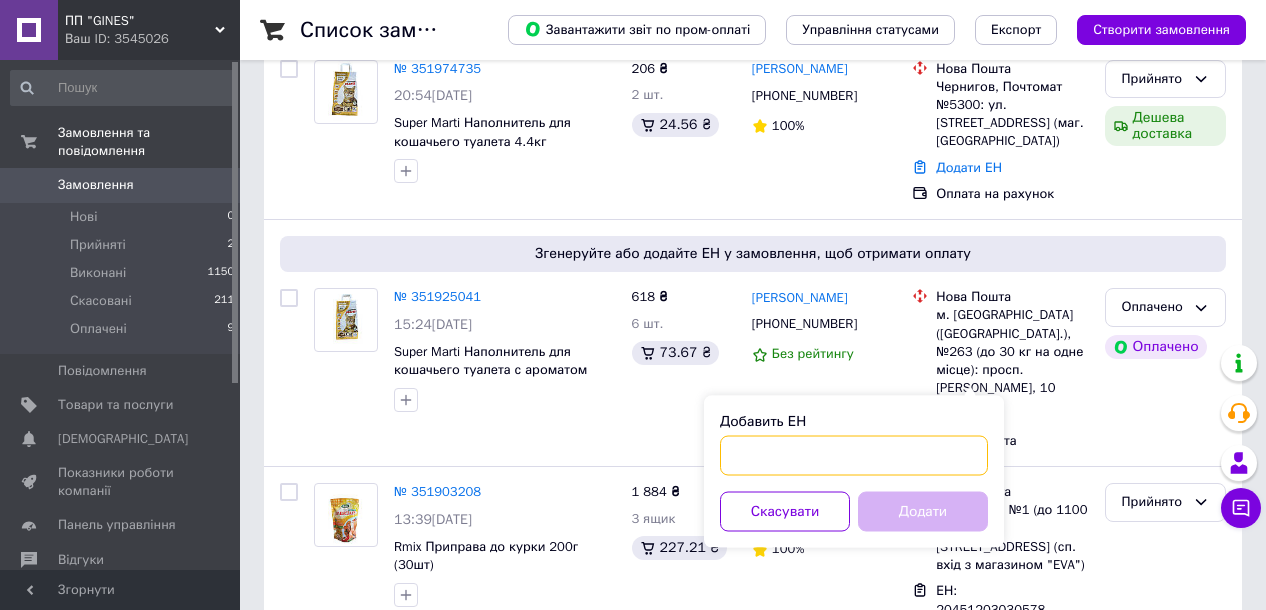 click on "Добавить ЕН" at bounding box center [854, 456] 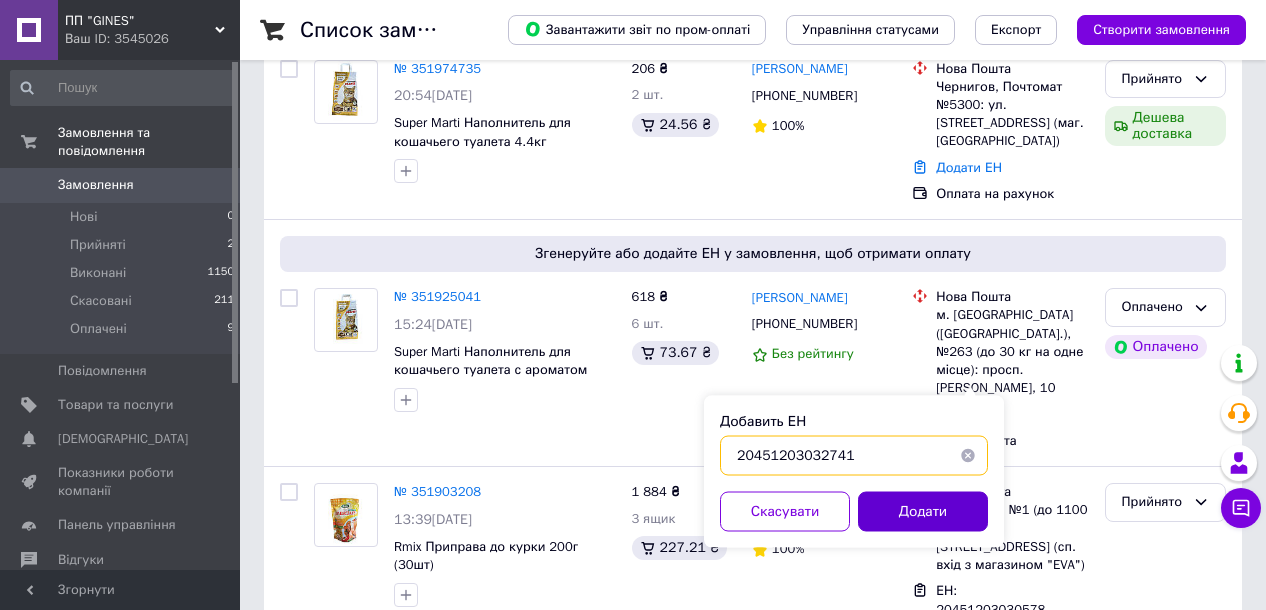 type on "20451203032741" 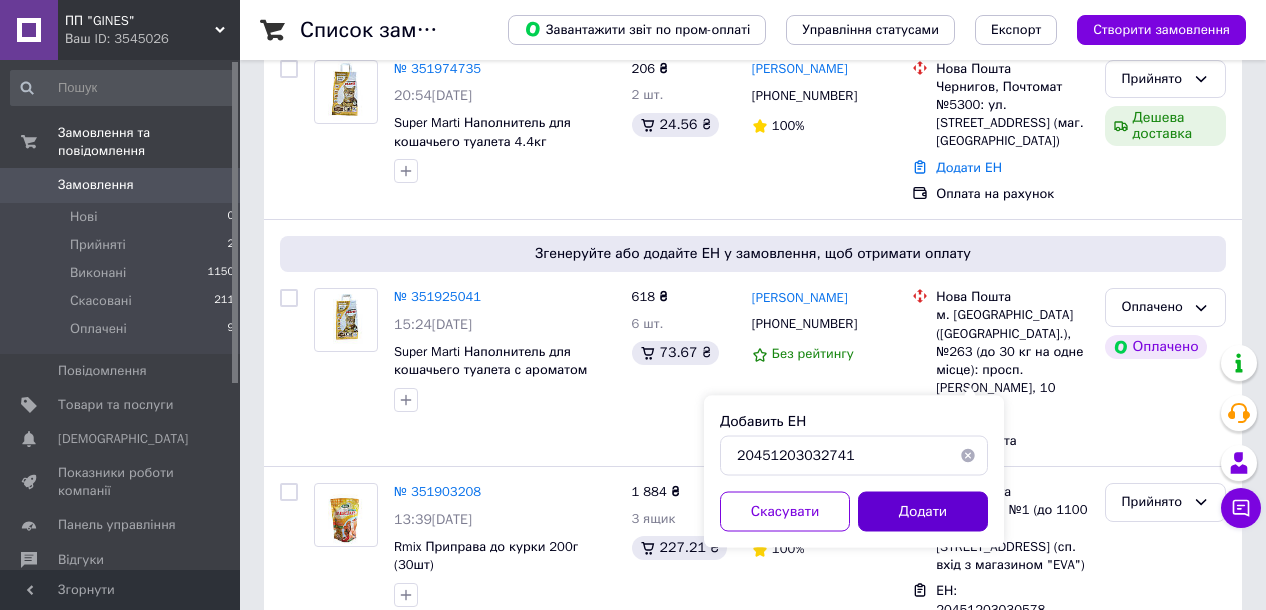 click on "Додати" at bounding box center (923, 512) 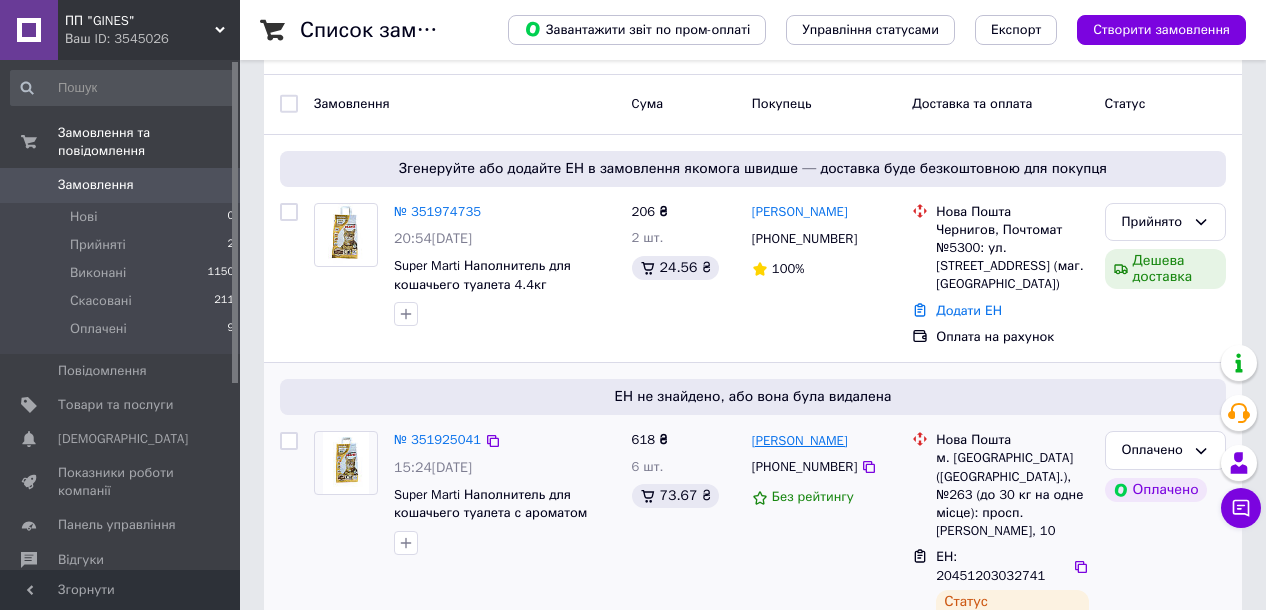 scroll, scrollTop: 70, scrollLeft: 0, axis: vertical 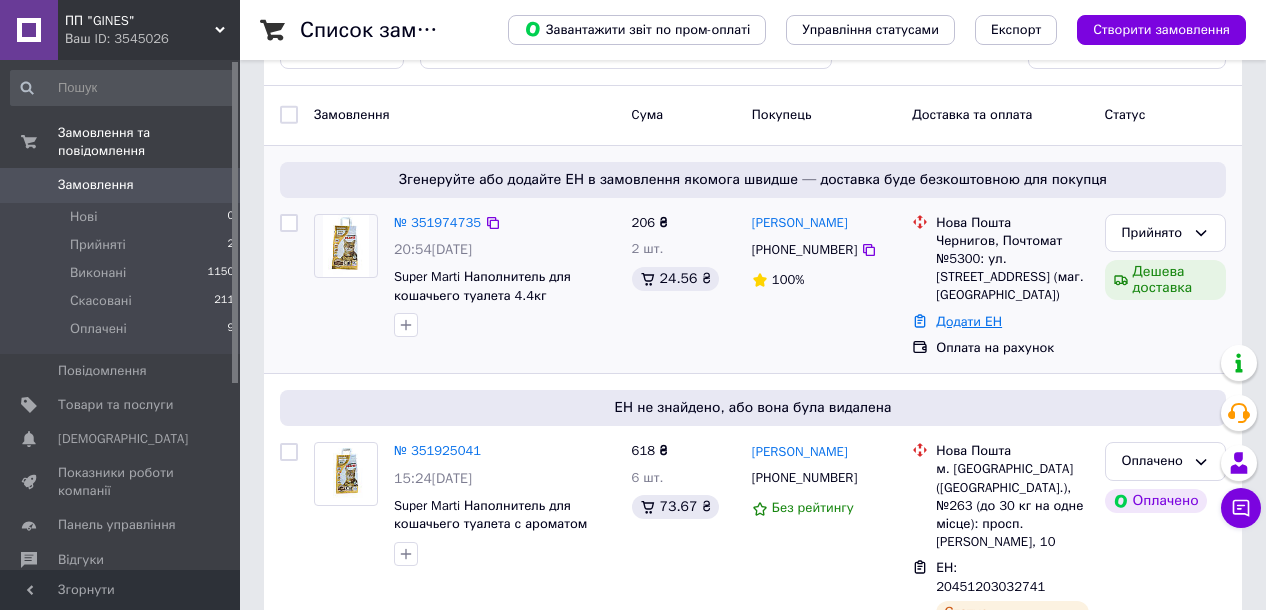 click on "Додати ЕН" at bounding box center [969, 321] 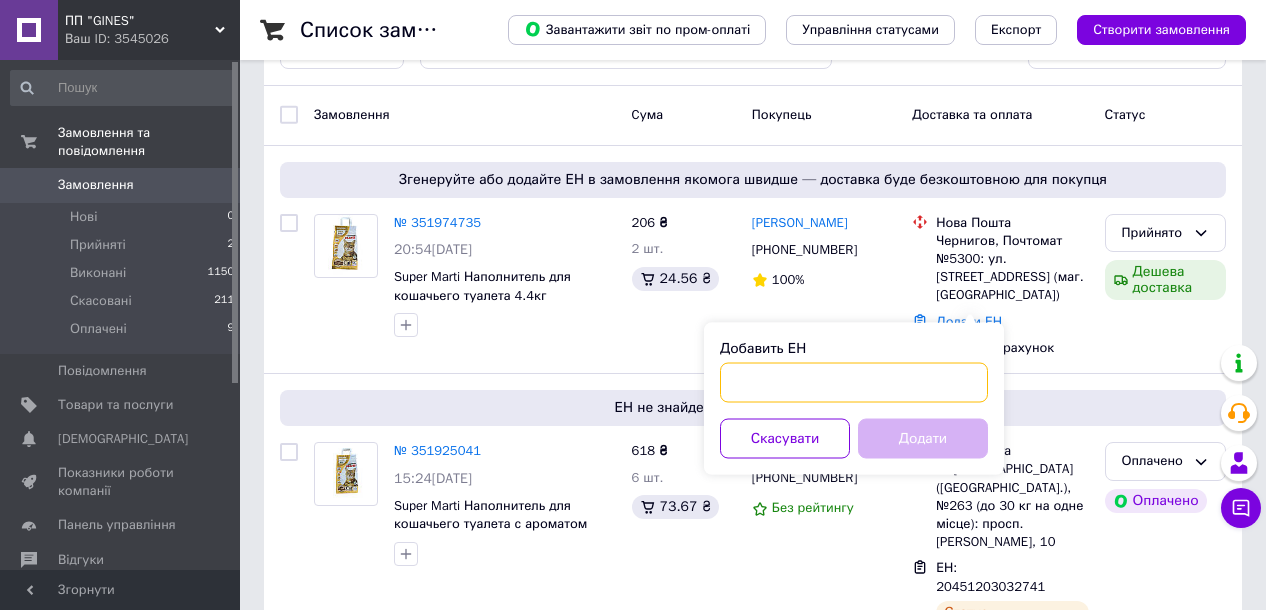 click on "Добавить ЕН" at bounding box center [854, 383] 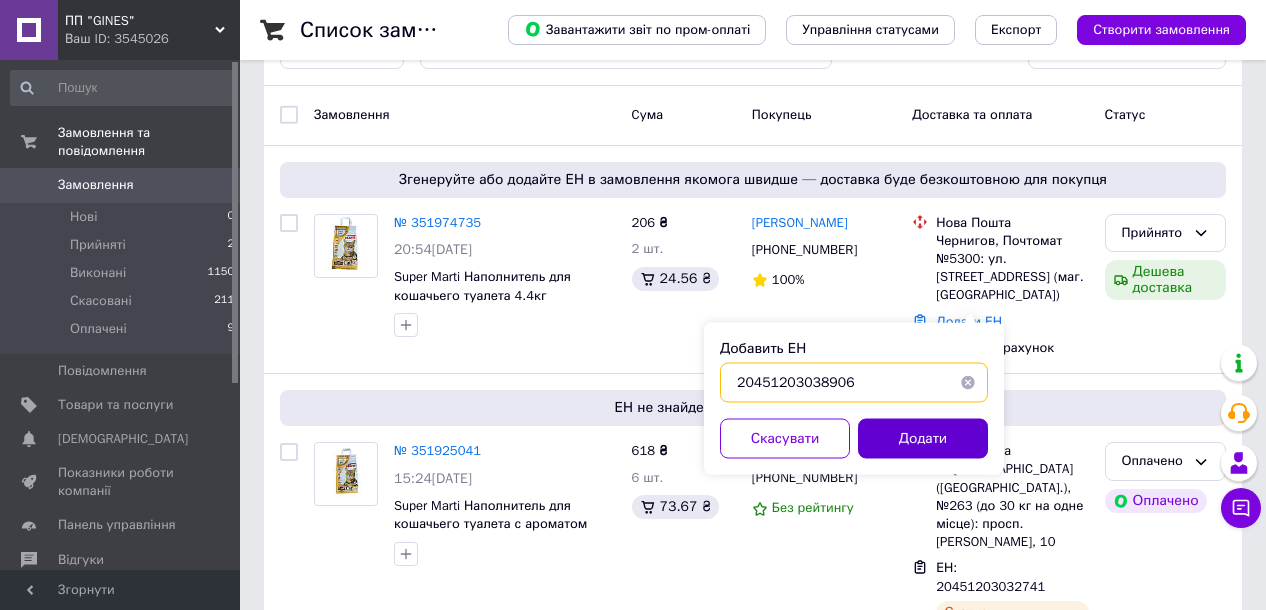 type on "20451203038906" 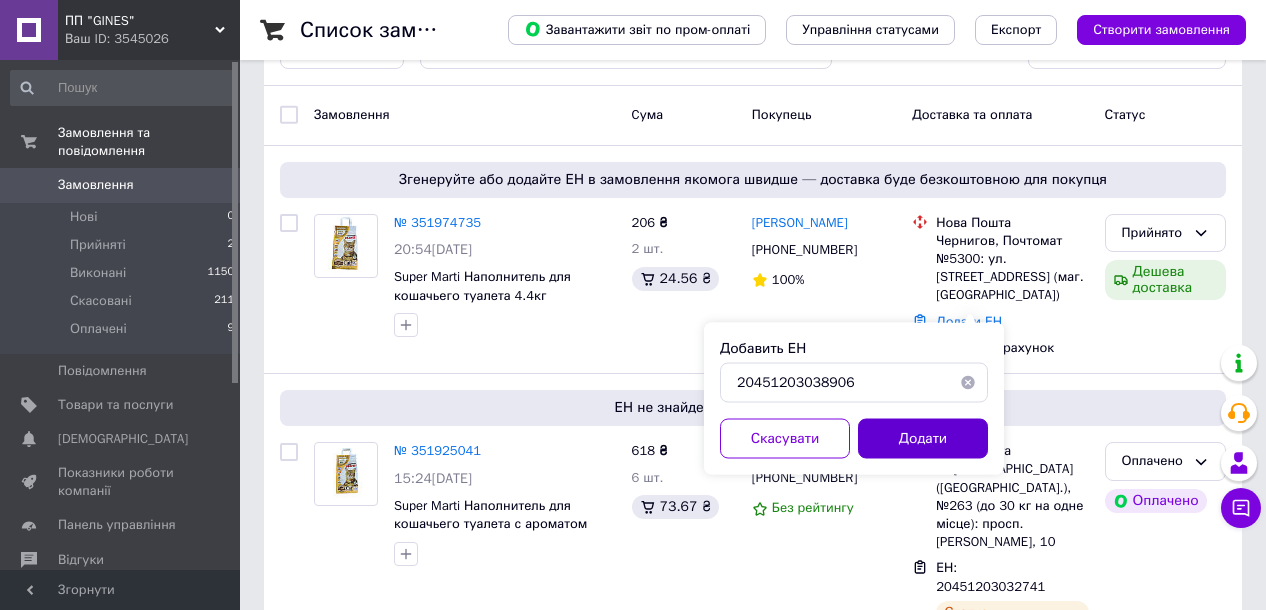 click on "Додати" at bounding box center [923, 439] 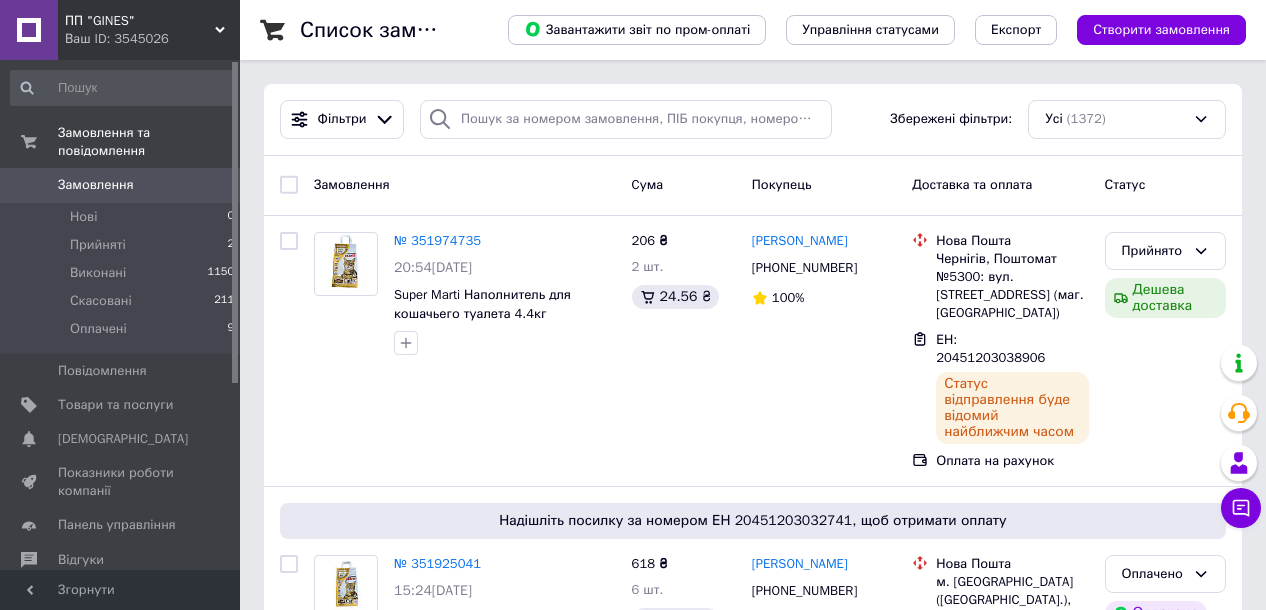scroll, scrollTop: 0, scrollLeft: 0, axis: both 